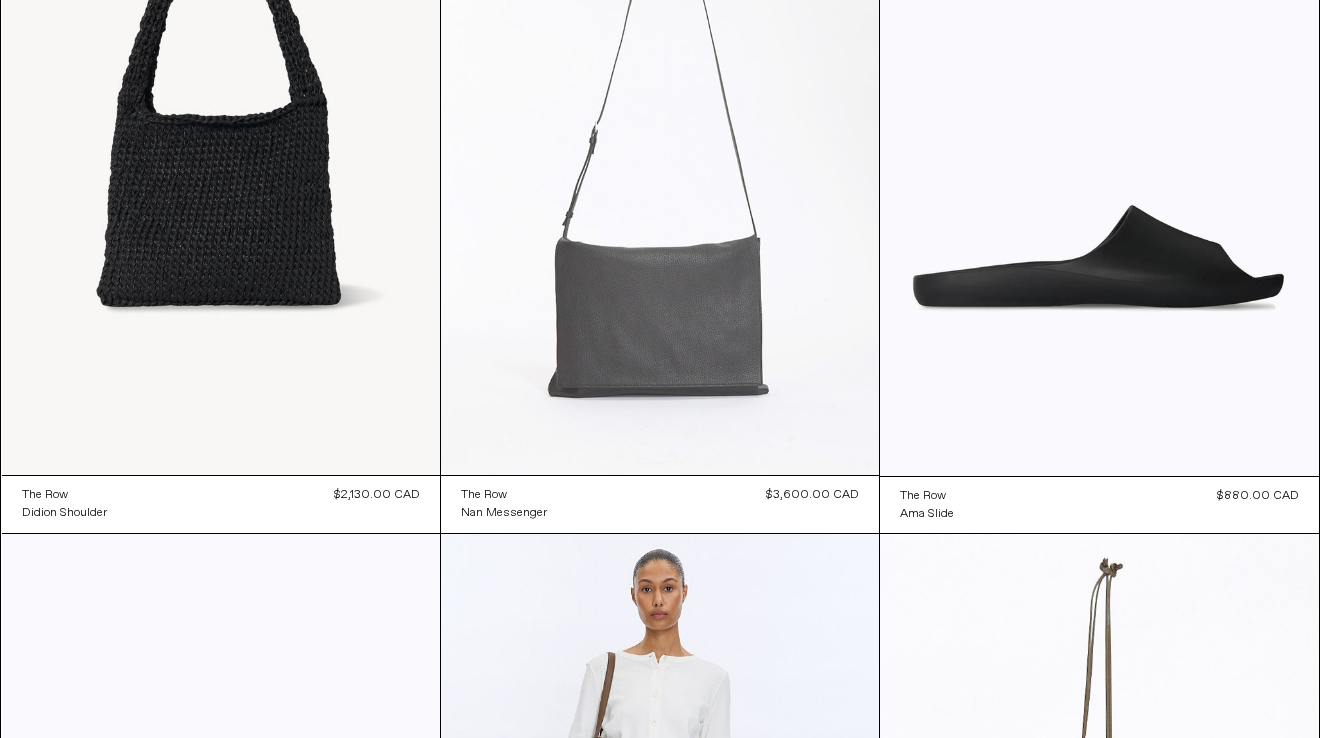 scroll, scrollTop: 0, scrollLeft: 0, axis: both 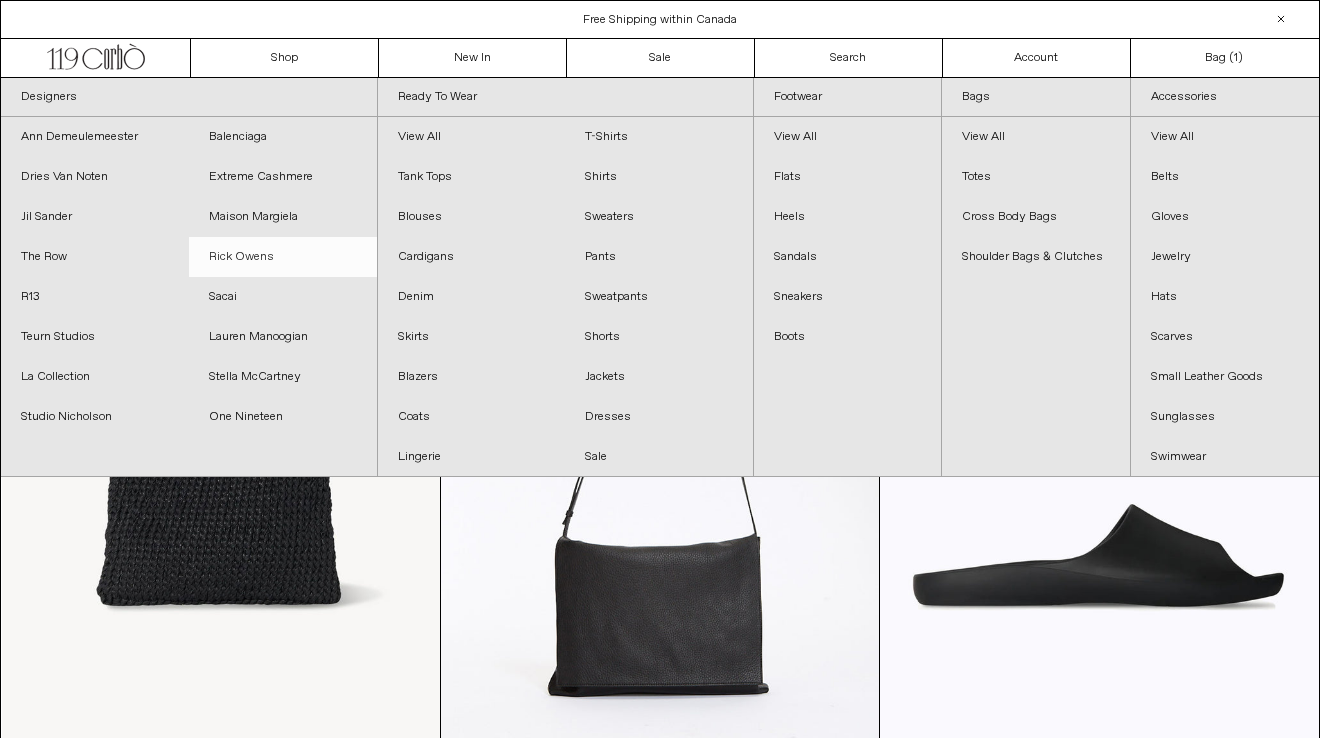 click on "Rick Owens" at bounding box center [283, 257] 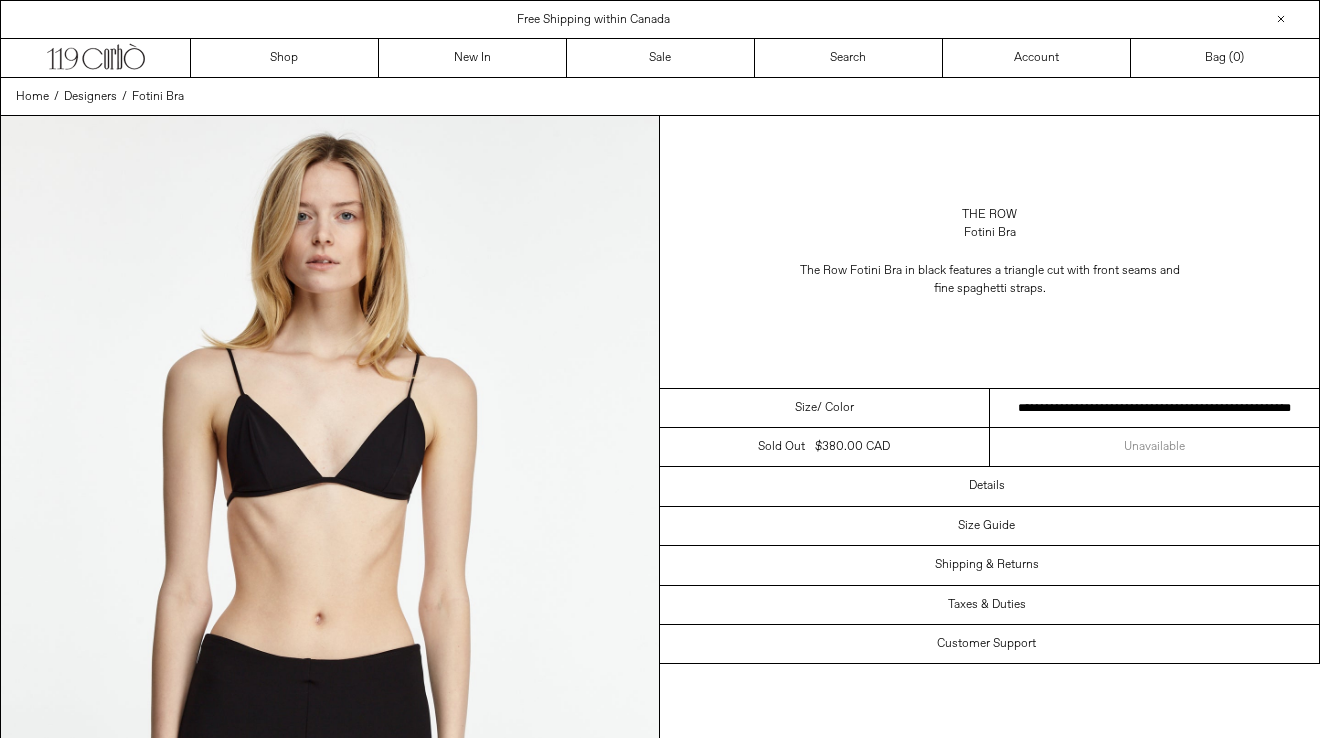 scroll, scrollTop: 0, scrollLeft: 0, axis: both 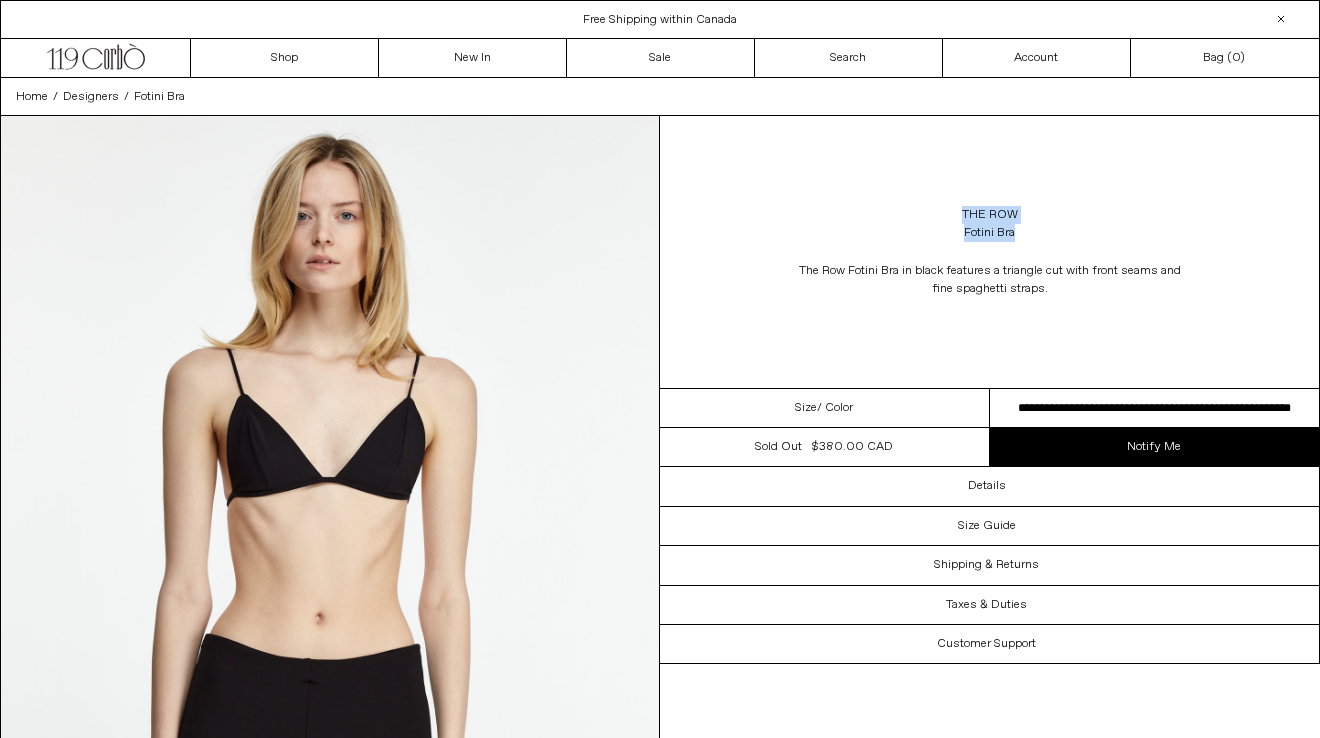 drag, startPoint x: 1025, startPoint y: 234, endPoint x: 961, endPoint y: 218, distance: 65.96969 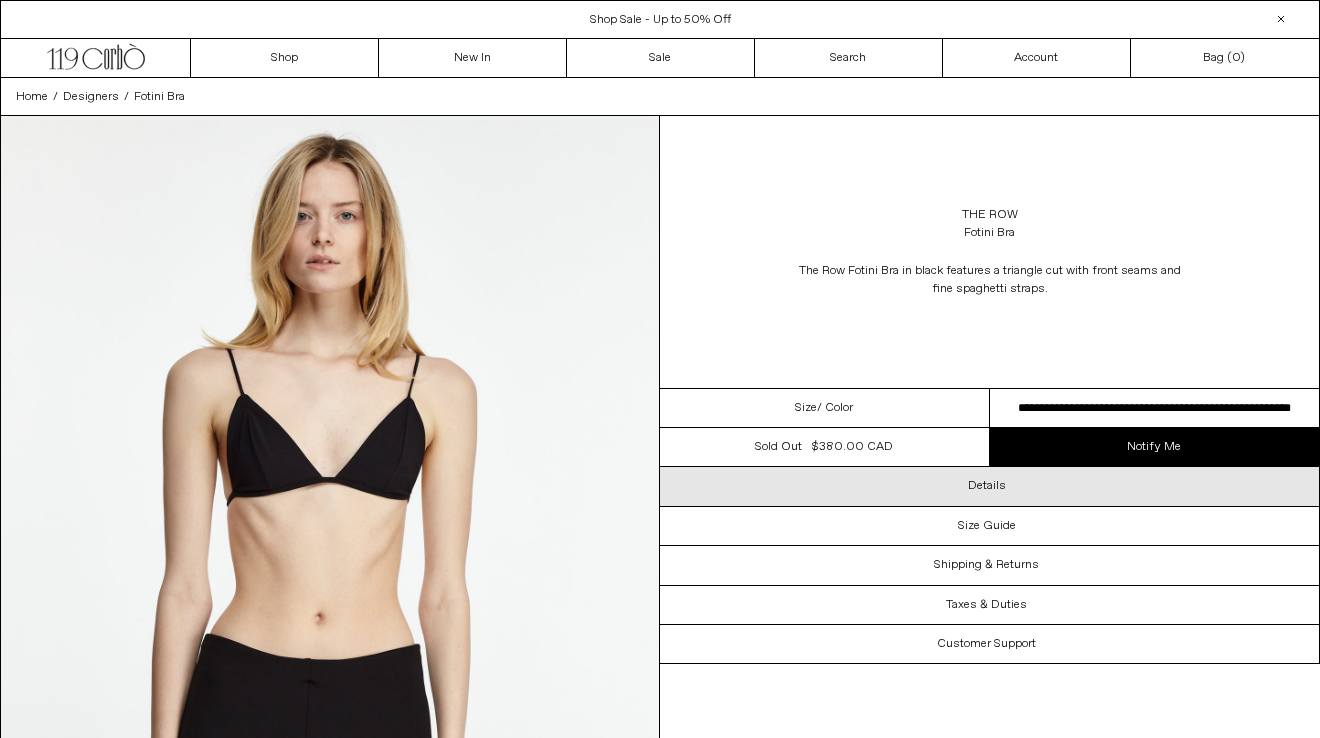 click on "Details" at bounding box center (987, 486) 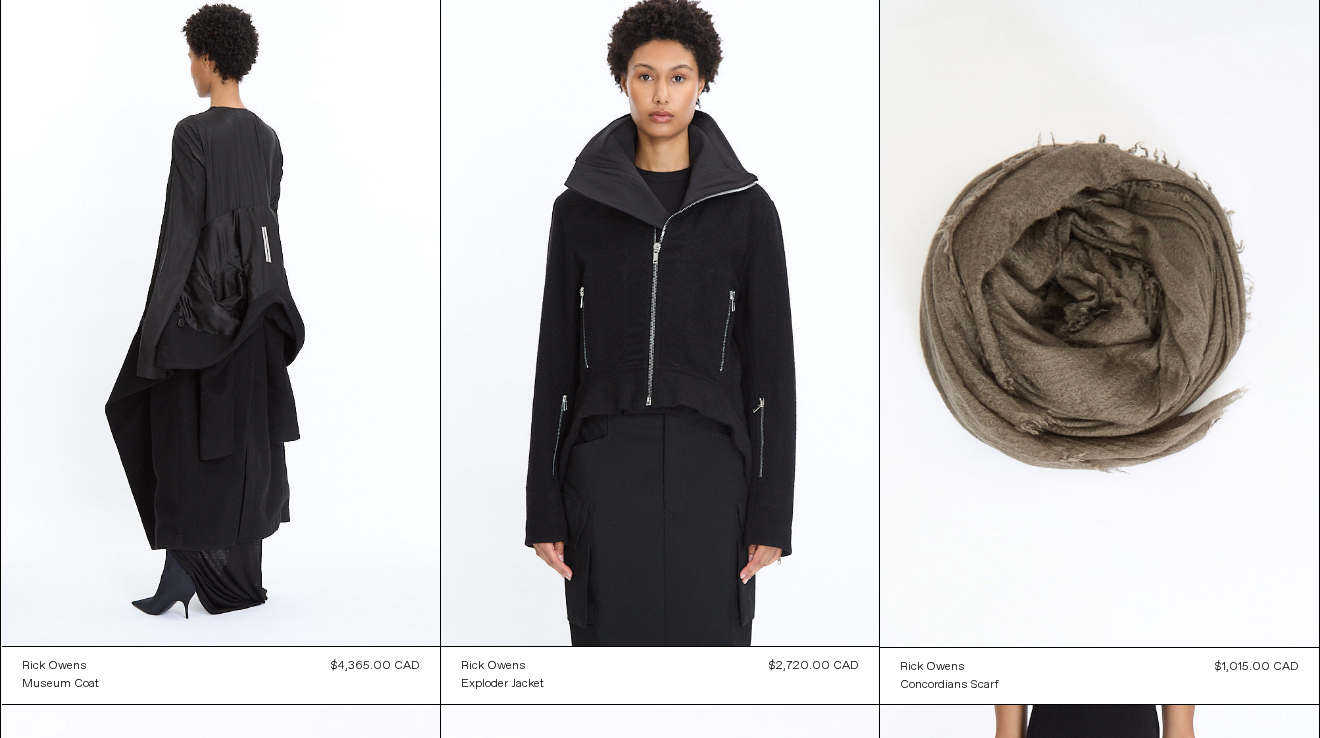 scroll, scrollTop: 0, scrollLeft: 0, axis: both 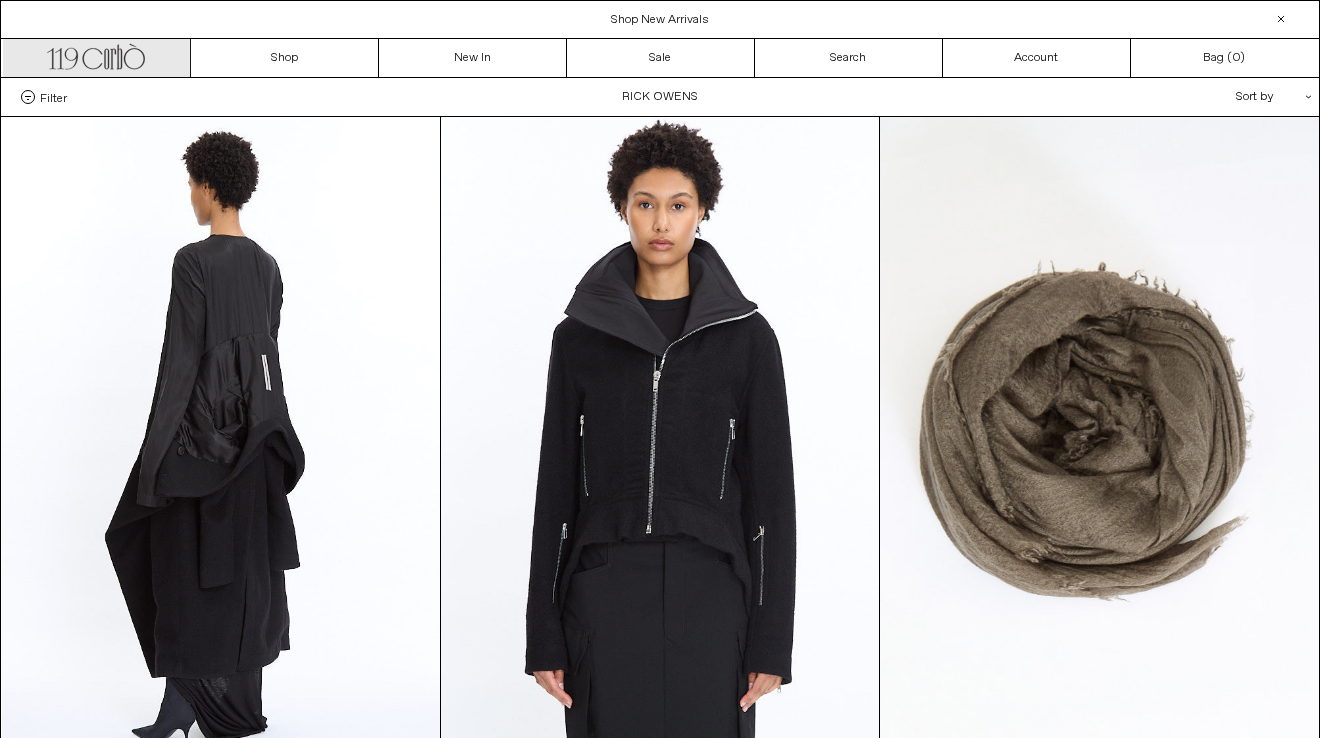 click 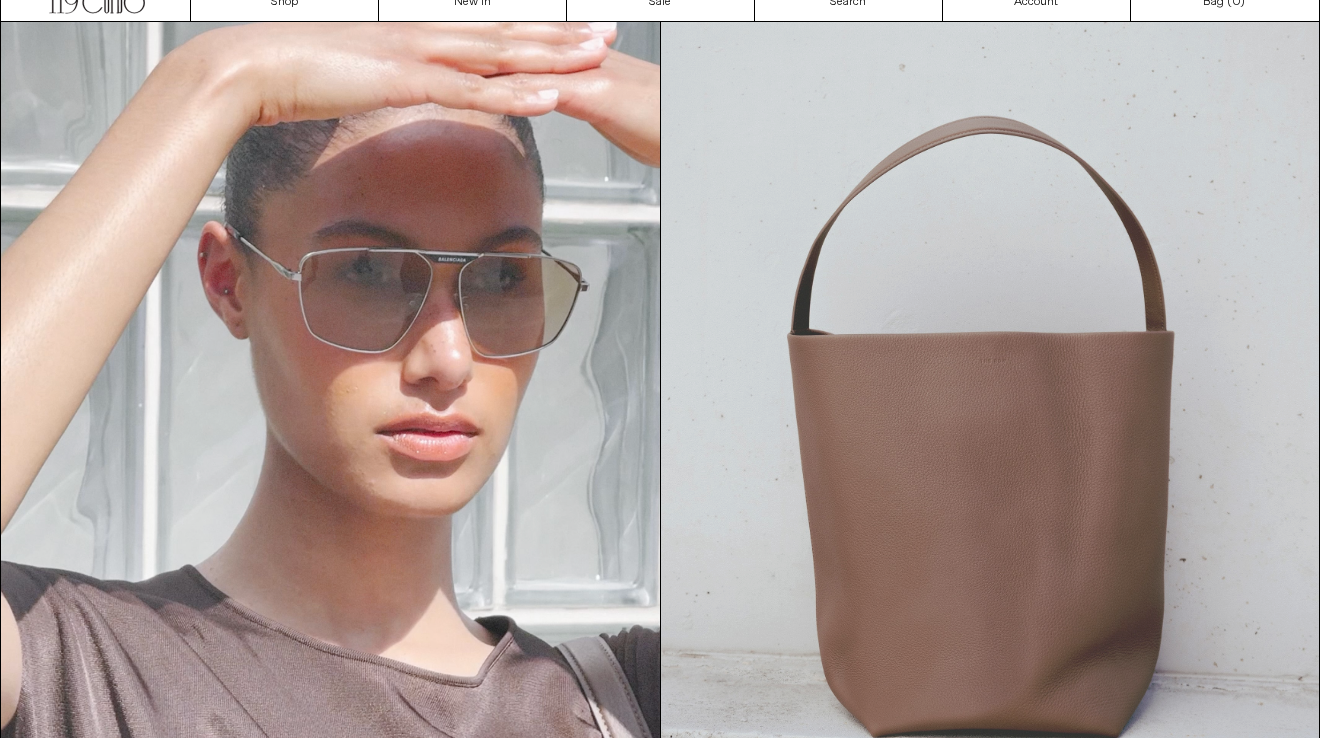 scroll, scrollTop: 0, scrollLeft: 0, axis: both 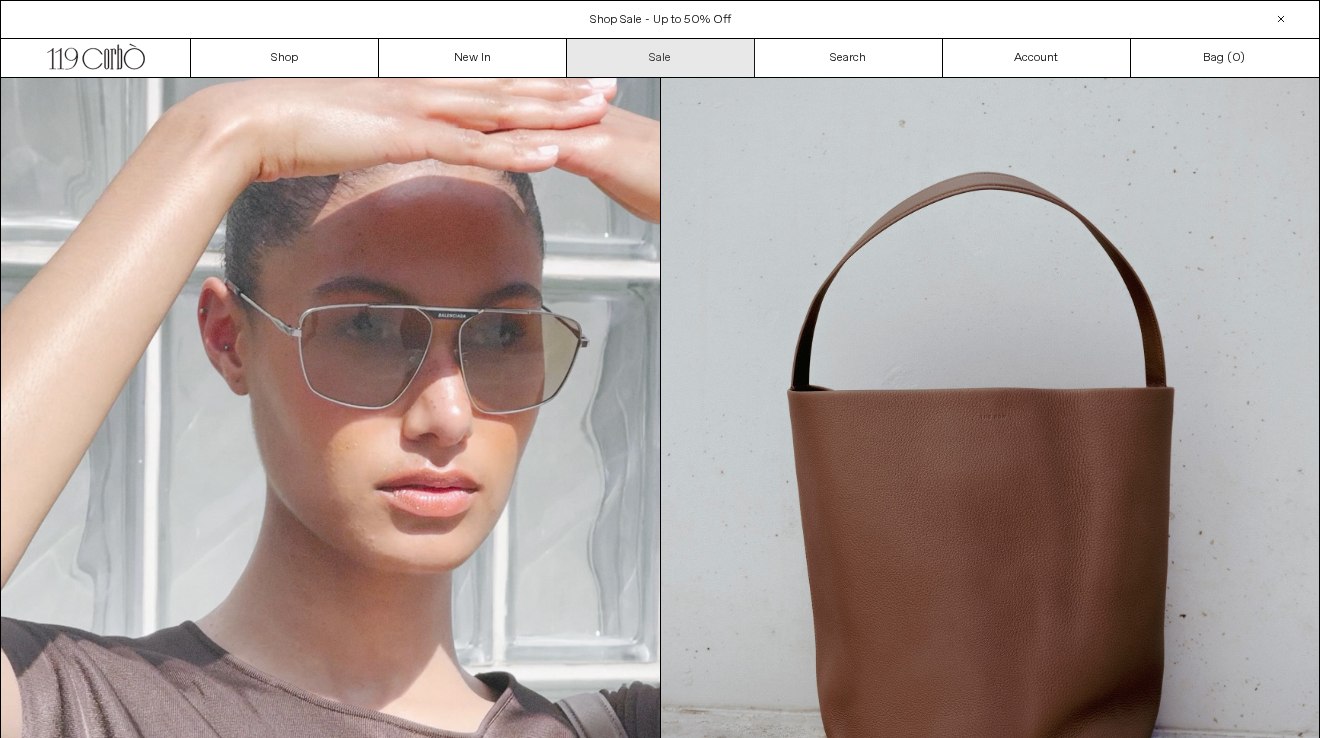 click on "Sale" at bounding box center (661, 58) 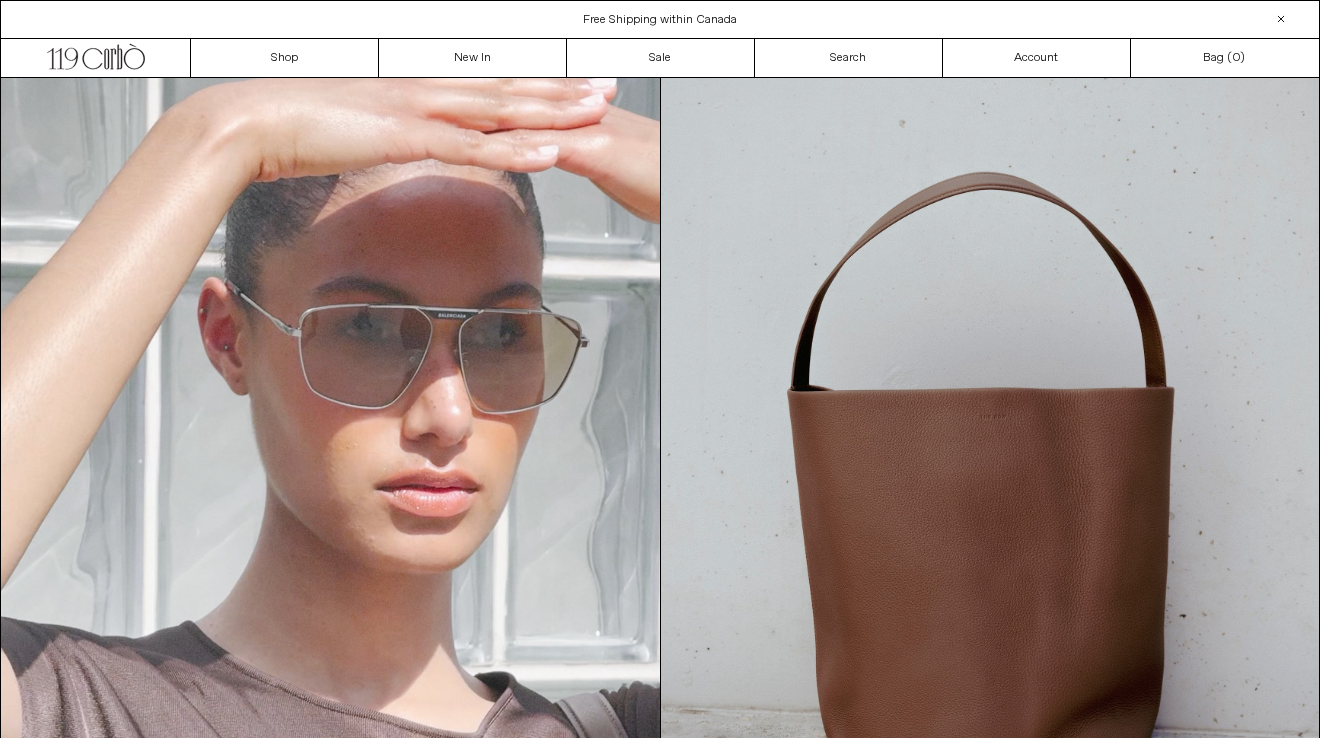 scroll, scrollTop: 0, scrollLeft: 0, axis: both 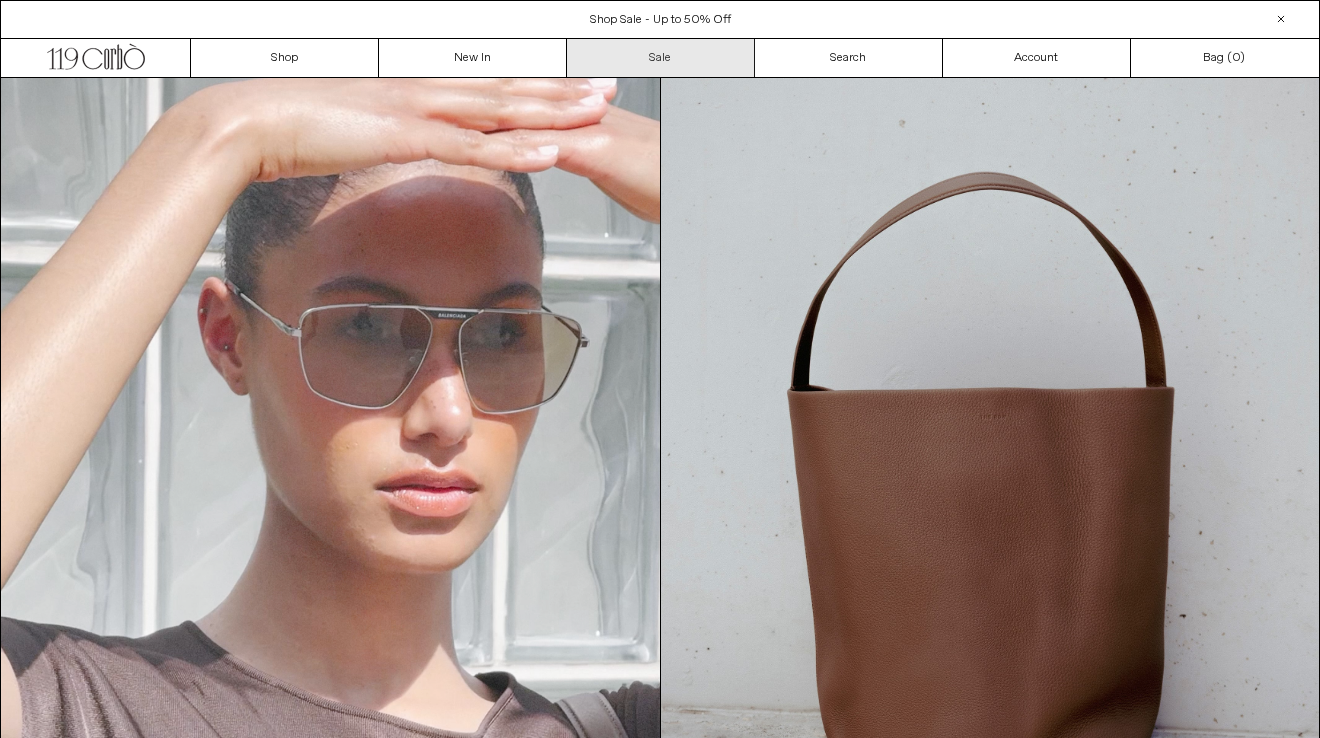 click on "Sale" at bounding box center (661, 58) 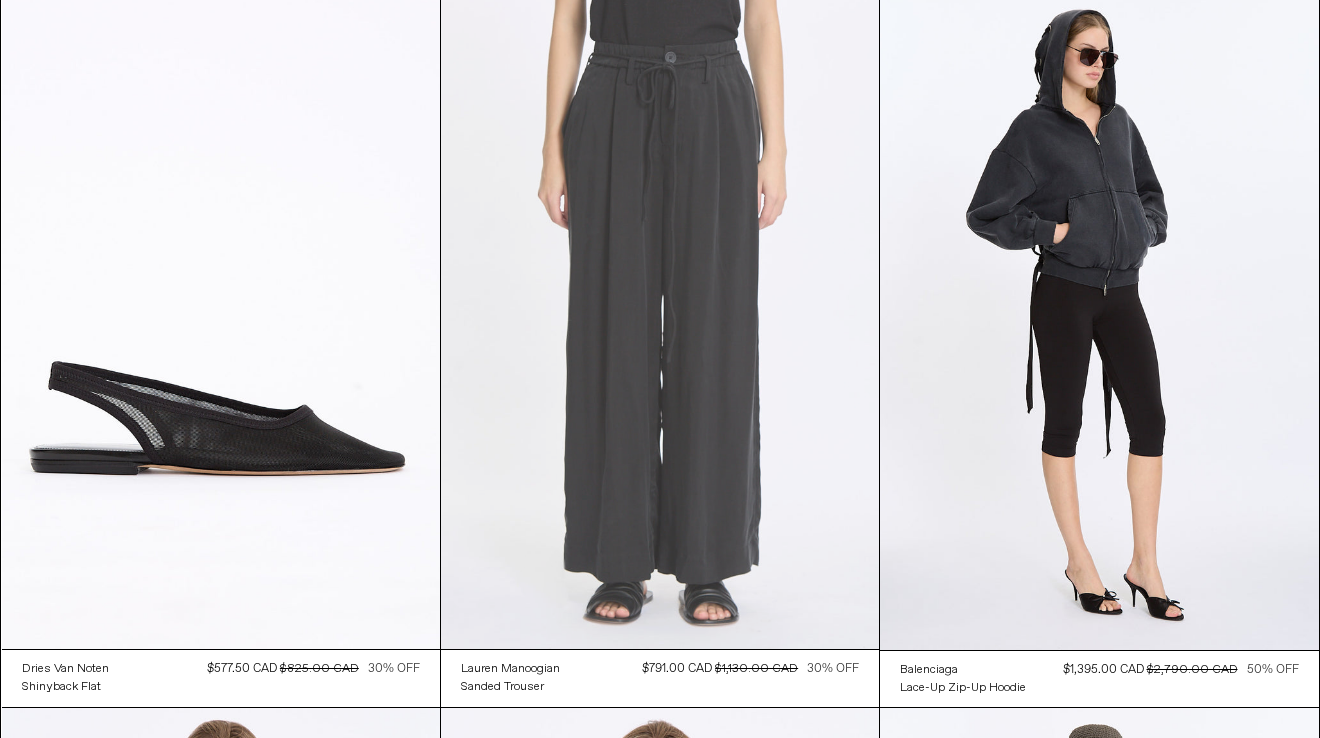scroll, scrollTop: 338, scrollLeft: 0, axis: vertical 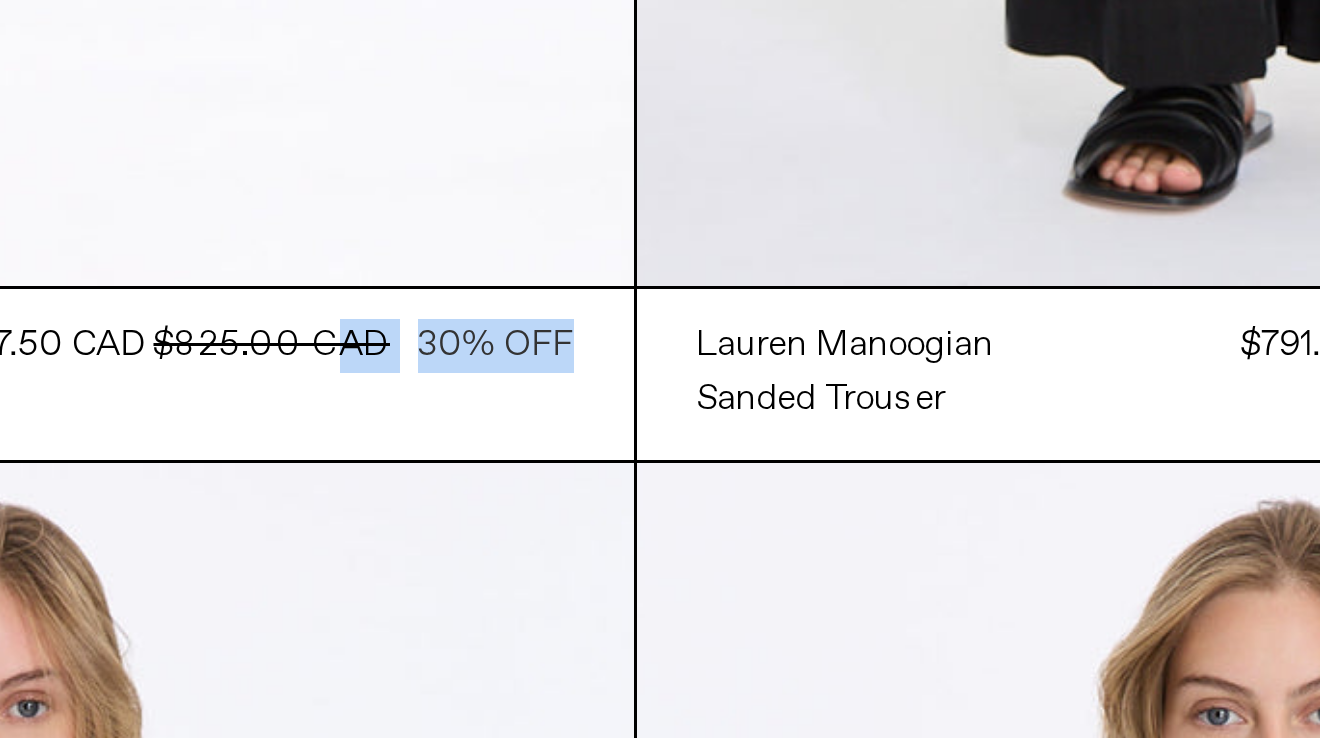 drag, startPoint x: 284, startPoint y: 454, endPoint x: 428, endPoint y: 457, distance: 144.03125 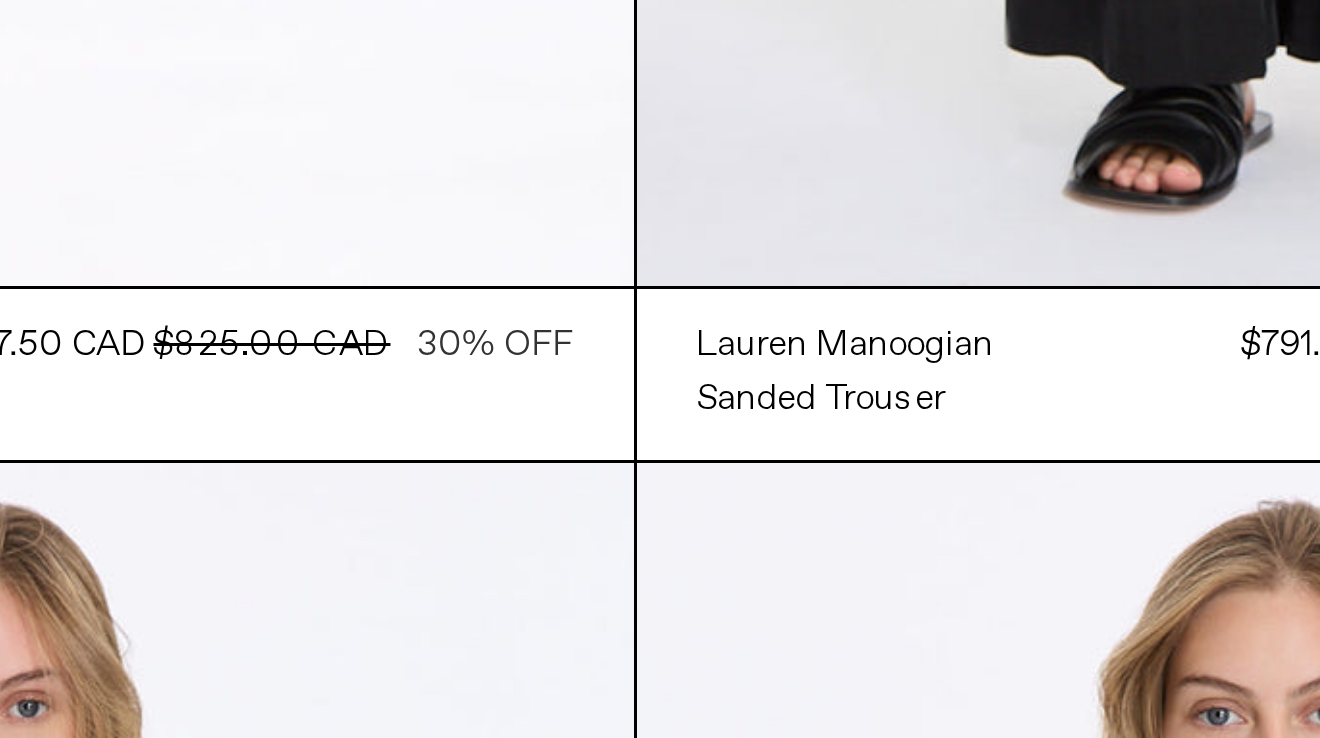 click on "Dries Van Noten
Shinyback Flat
Regular price
$577.50 CAD
$825.00 CAD
30% OFF
Sold out
Sale price
$577.50 CAD
$825.00 CAD
30% OFF
Unit price
/
per
Availability
$577.50 CAD" at bounding box center [221, 464] 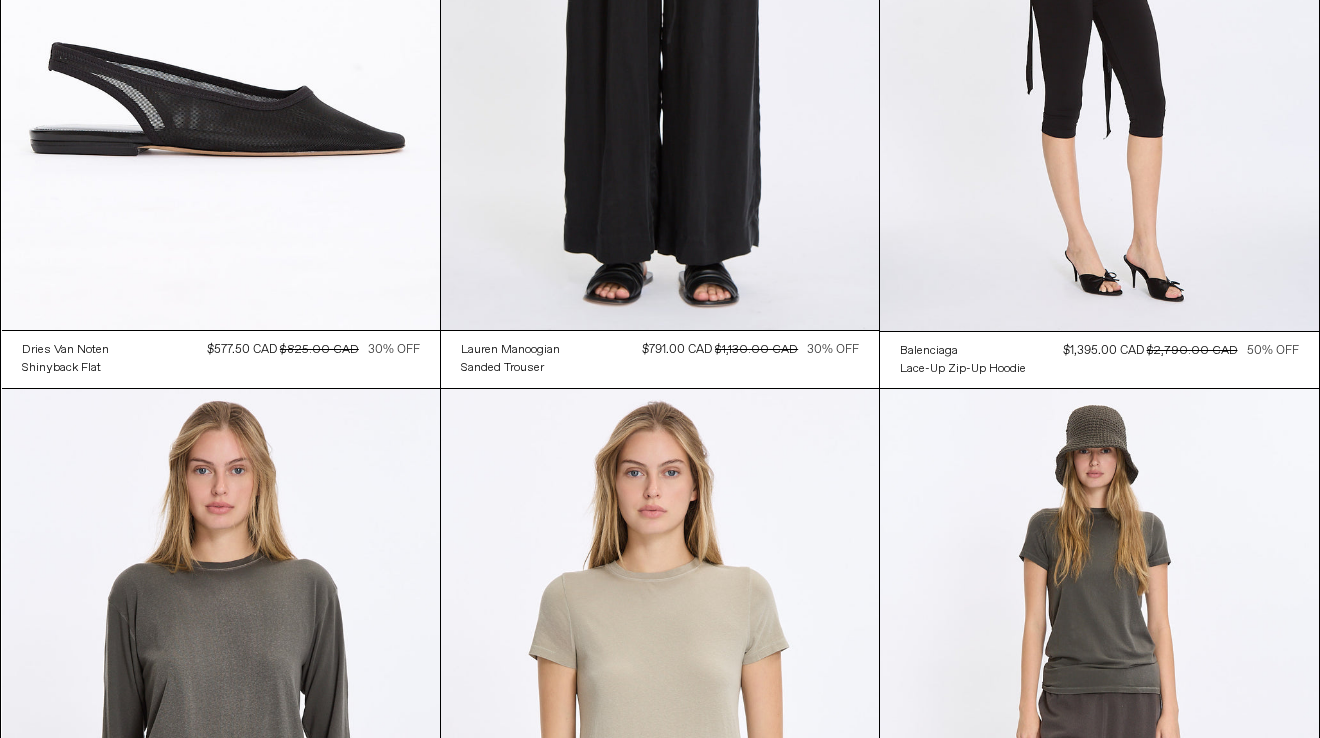 scroll, scrollTop: 474, scrollLeft: 0, axis: vertical 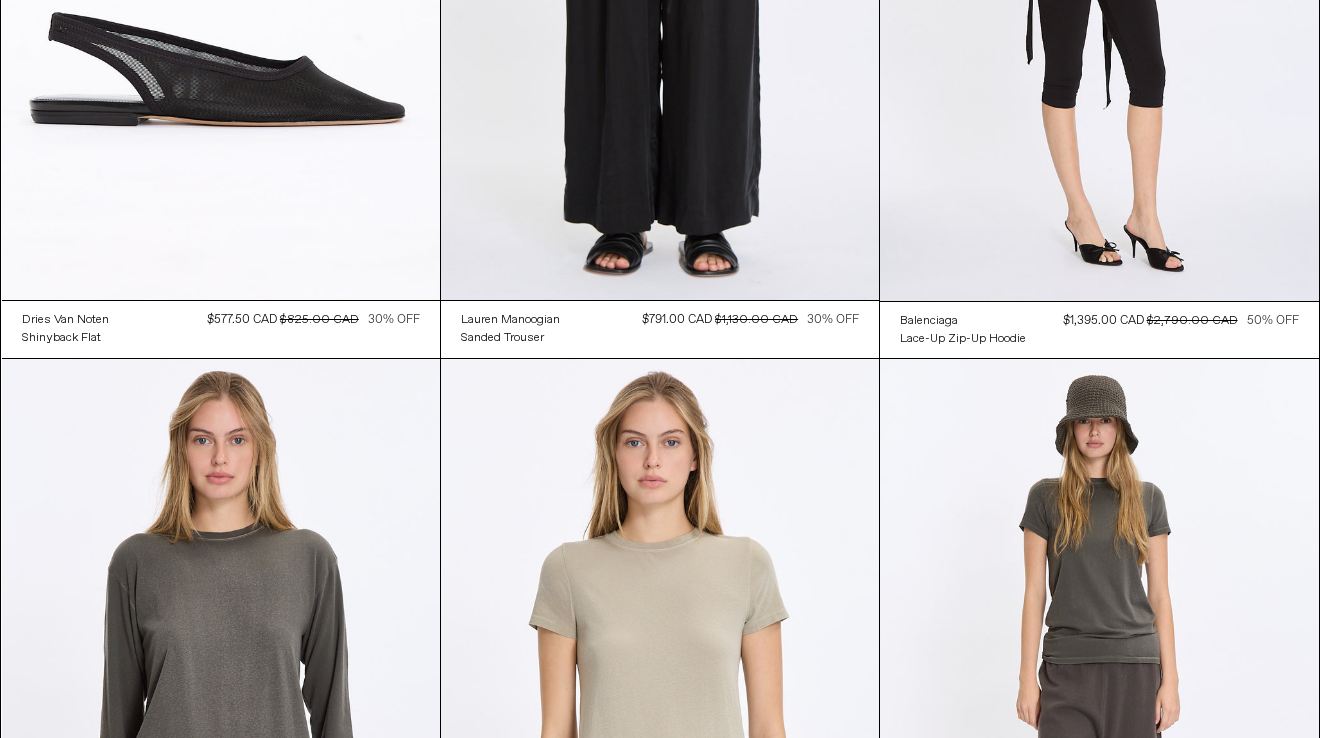 drag, startPoint x: 278, startPoint y: 318, endPoint x: 434, endPoint y: 325, distance: 156.15697 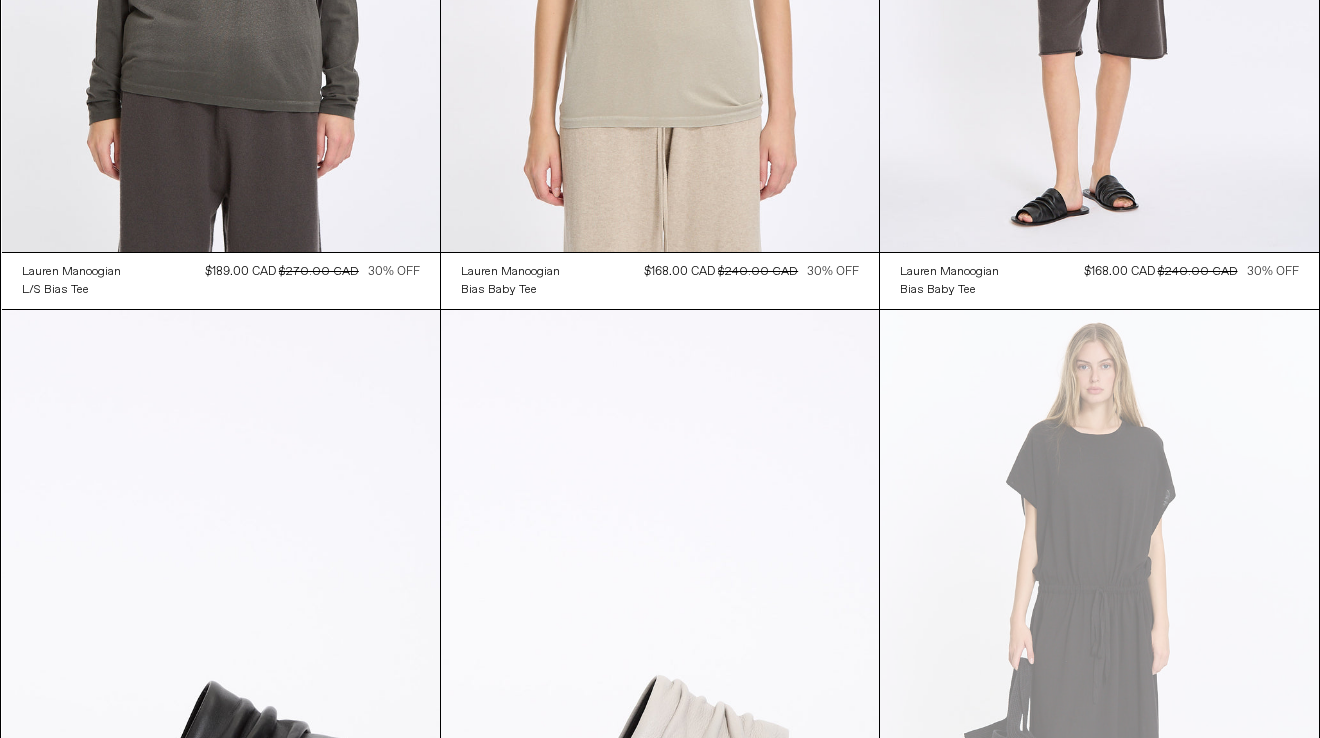 scroll, scrollTop: 1232, scrollLeft: 0, axis: vertical 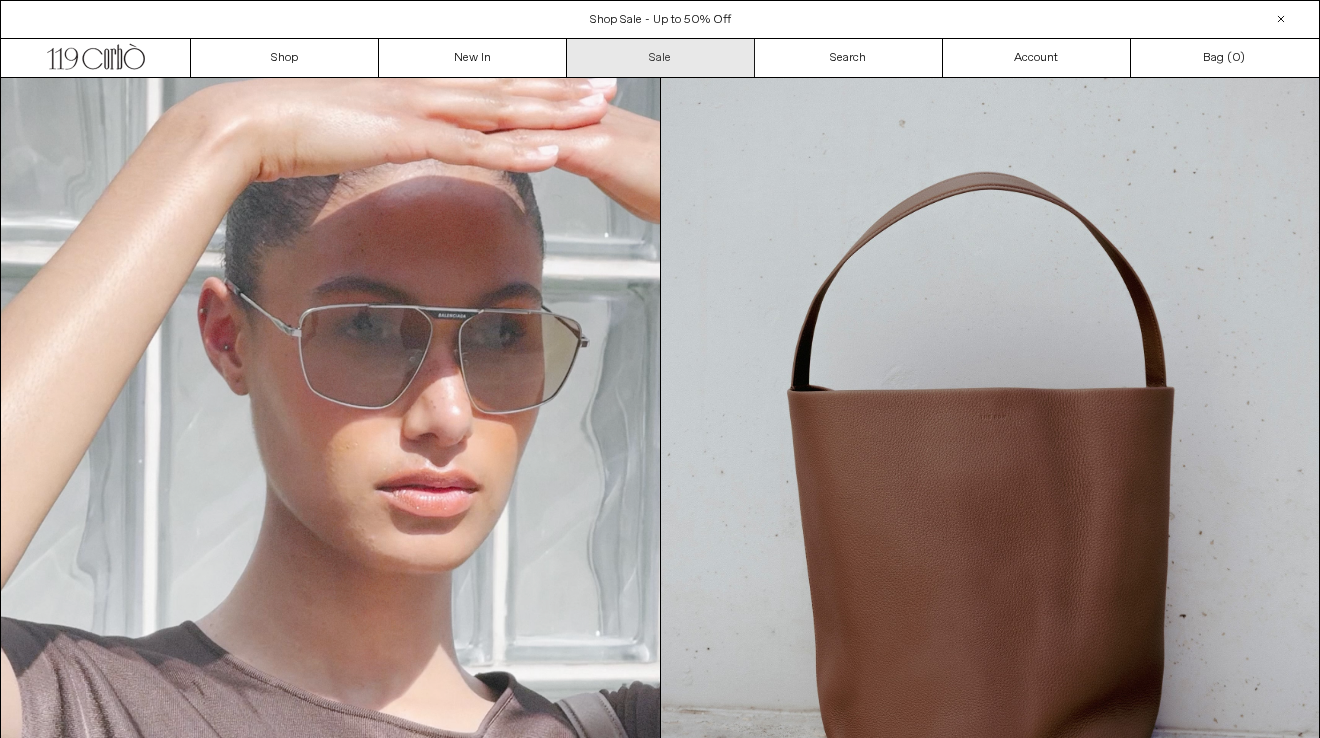 click on "Sale" at bounding box center [661, 58] 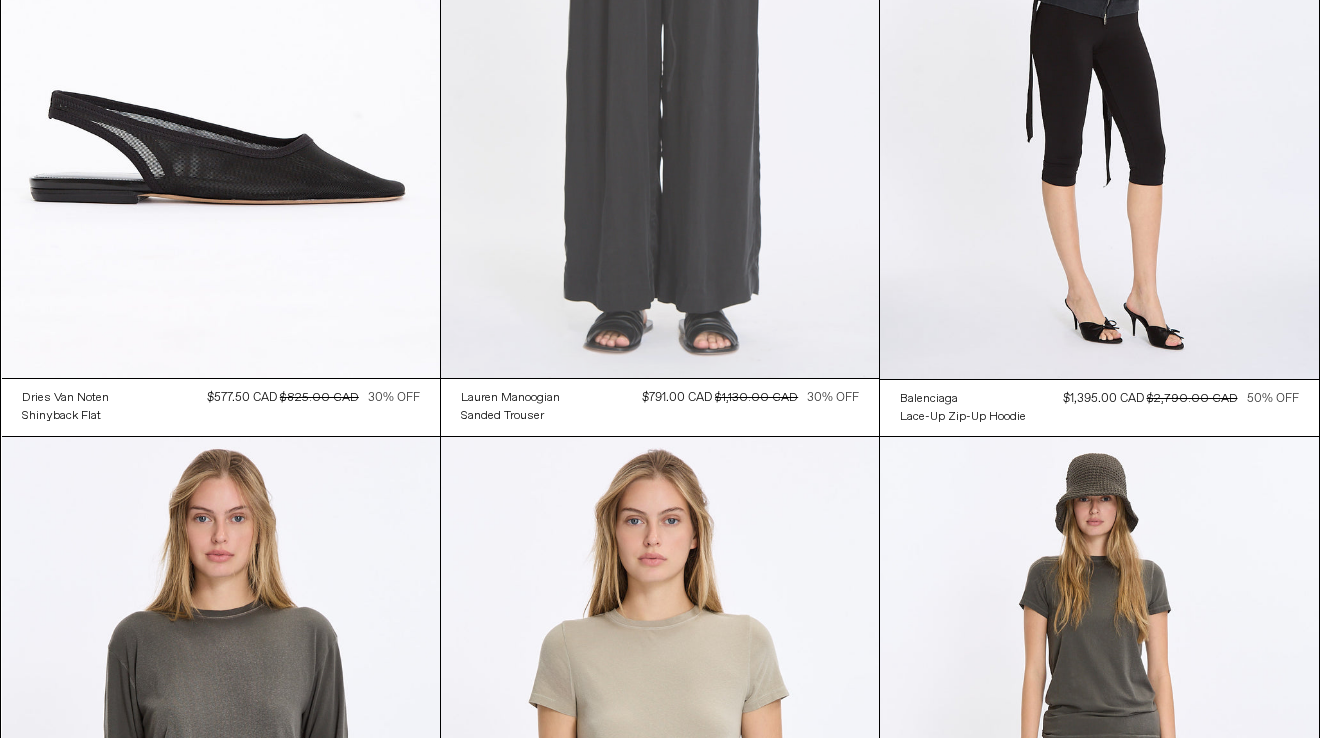 scroll, scrollTop: 0, scrollLeft: 0, axis: both 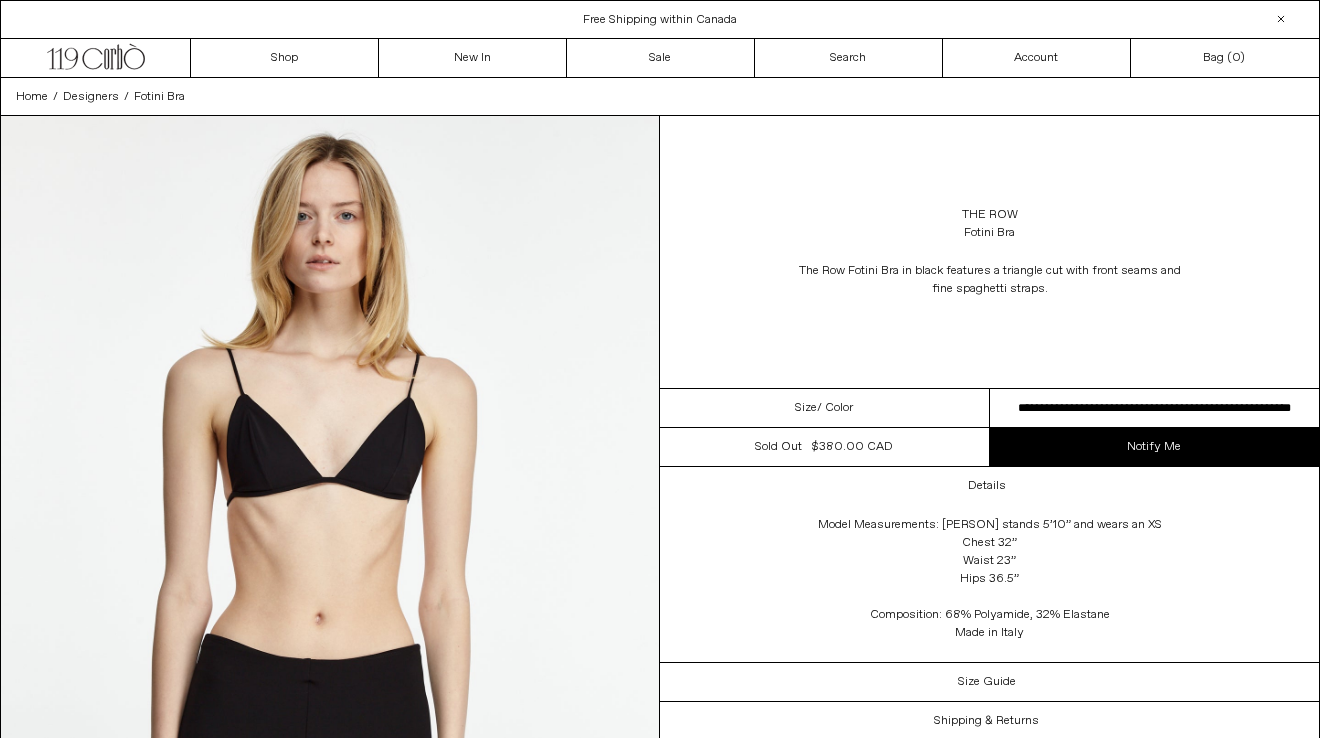 click on ".cls-1,
.cls-2 {
fill: #231f20;
stroke: #231f20;
stroke-miterlimit: 10;
stroke-width: 5px;
}
.cls-1 {
fill-rule: evenodd;
}
Asset 1" at bounding box center (97, 58) 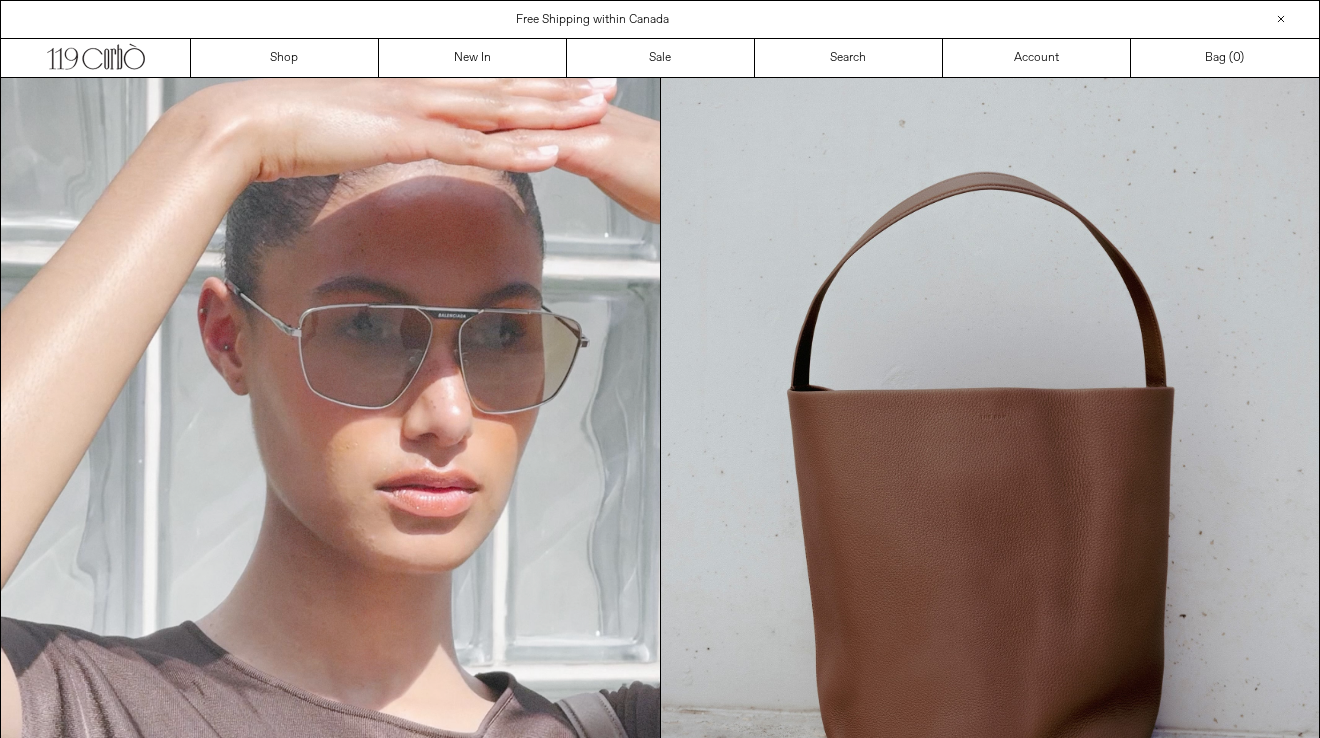 scroll, scrollTop: 0, scrollLeft: 0, axis: both 